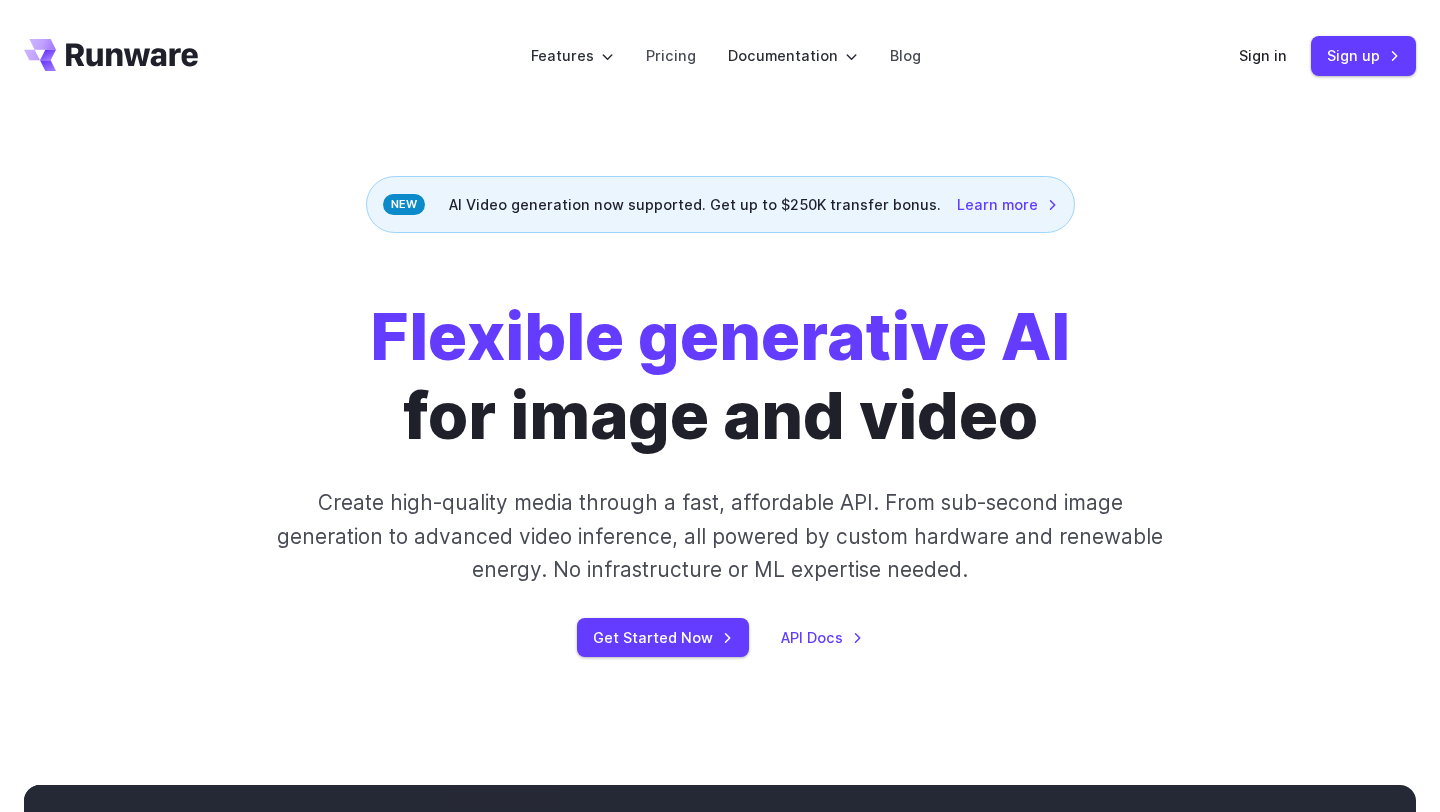 scroll, scrollTop: 0, scrollLeft: 0, axis: both 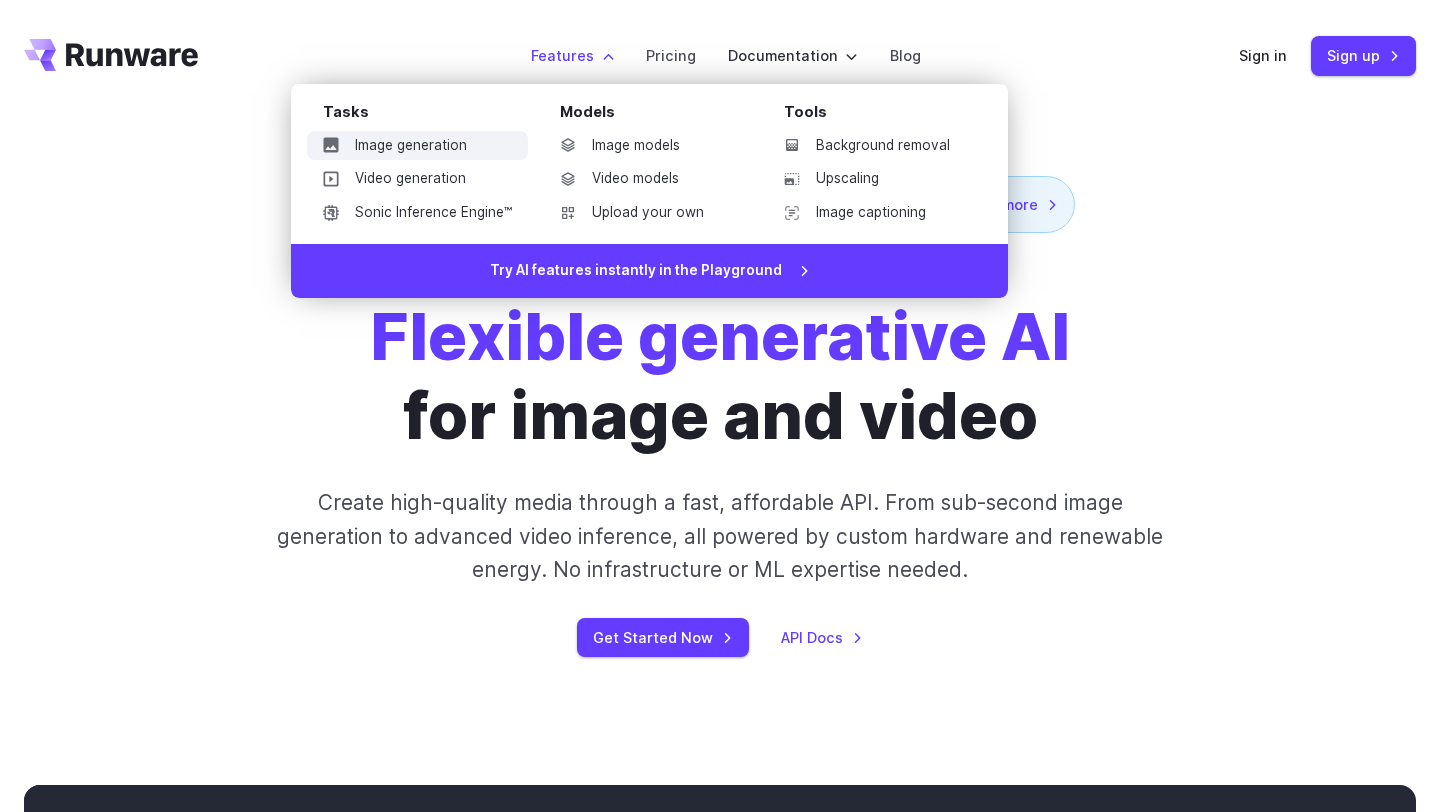 click on "Image generation" at bounding box center (417, 146) 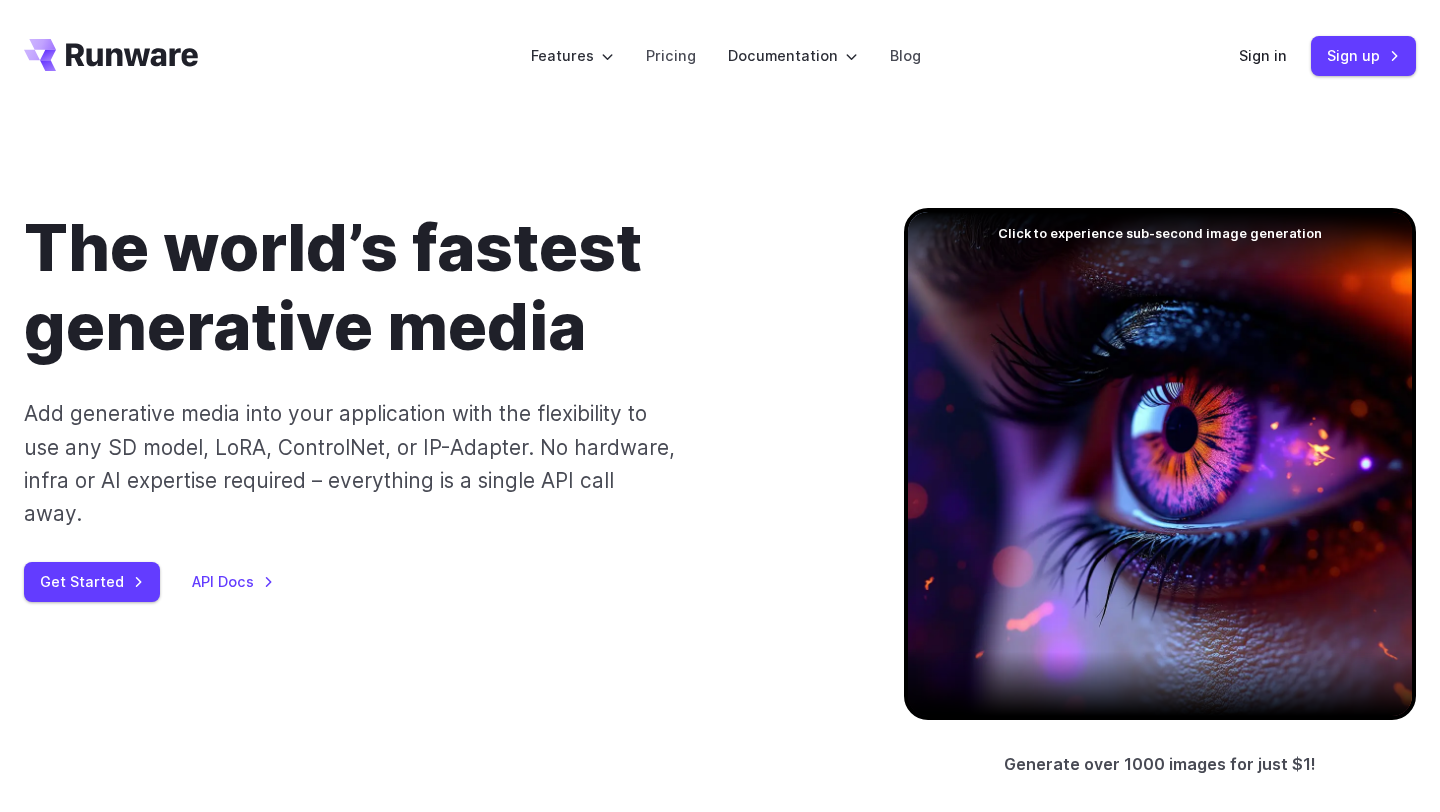 scroll, scrollTop: 390, scrollLeft: 0, axis: vertical 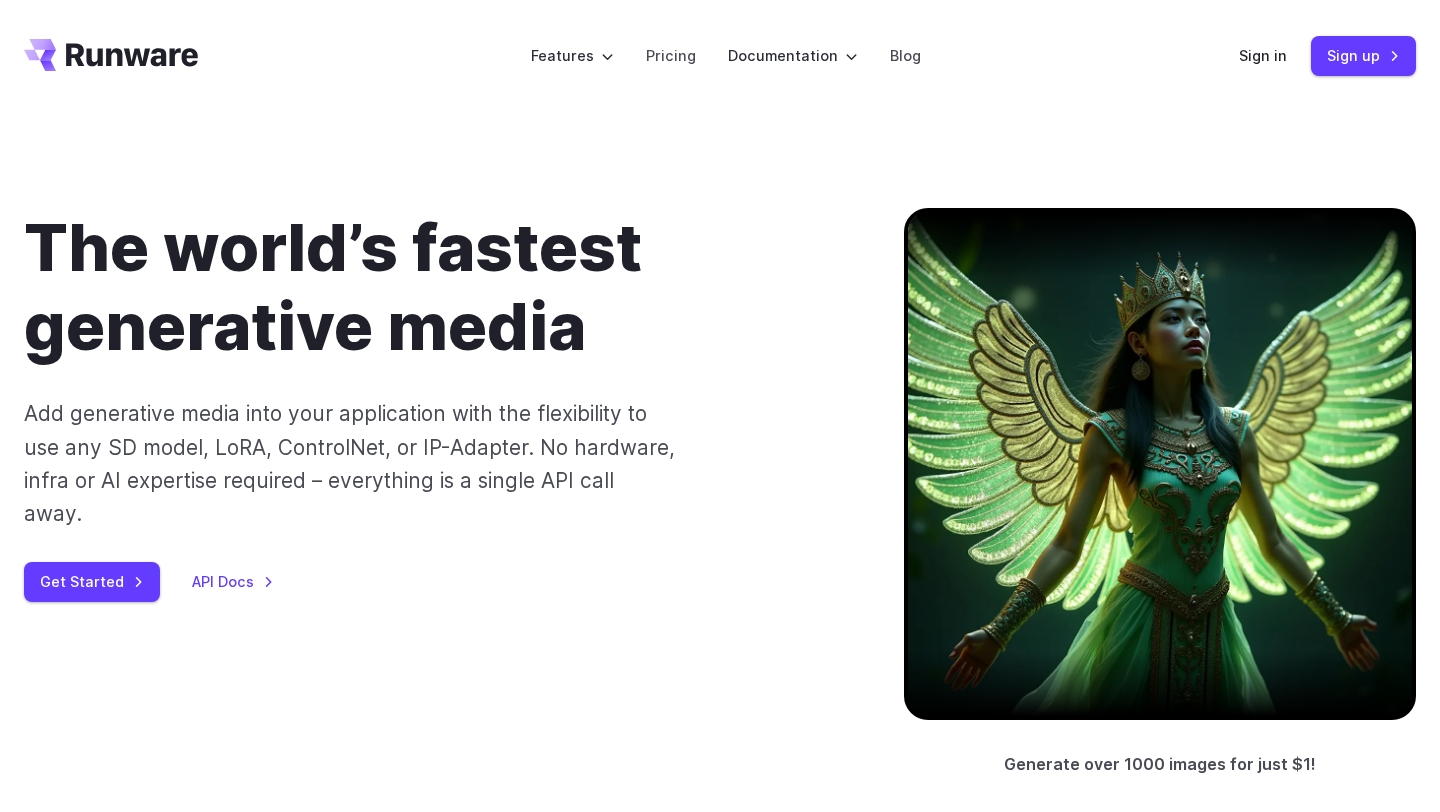 click at bounding box center [1160, 464] 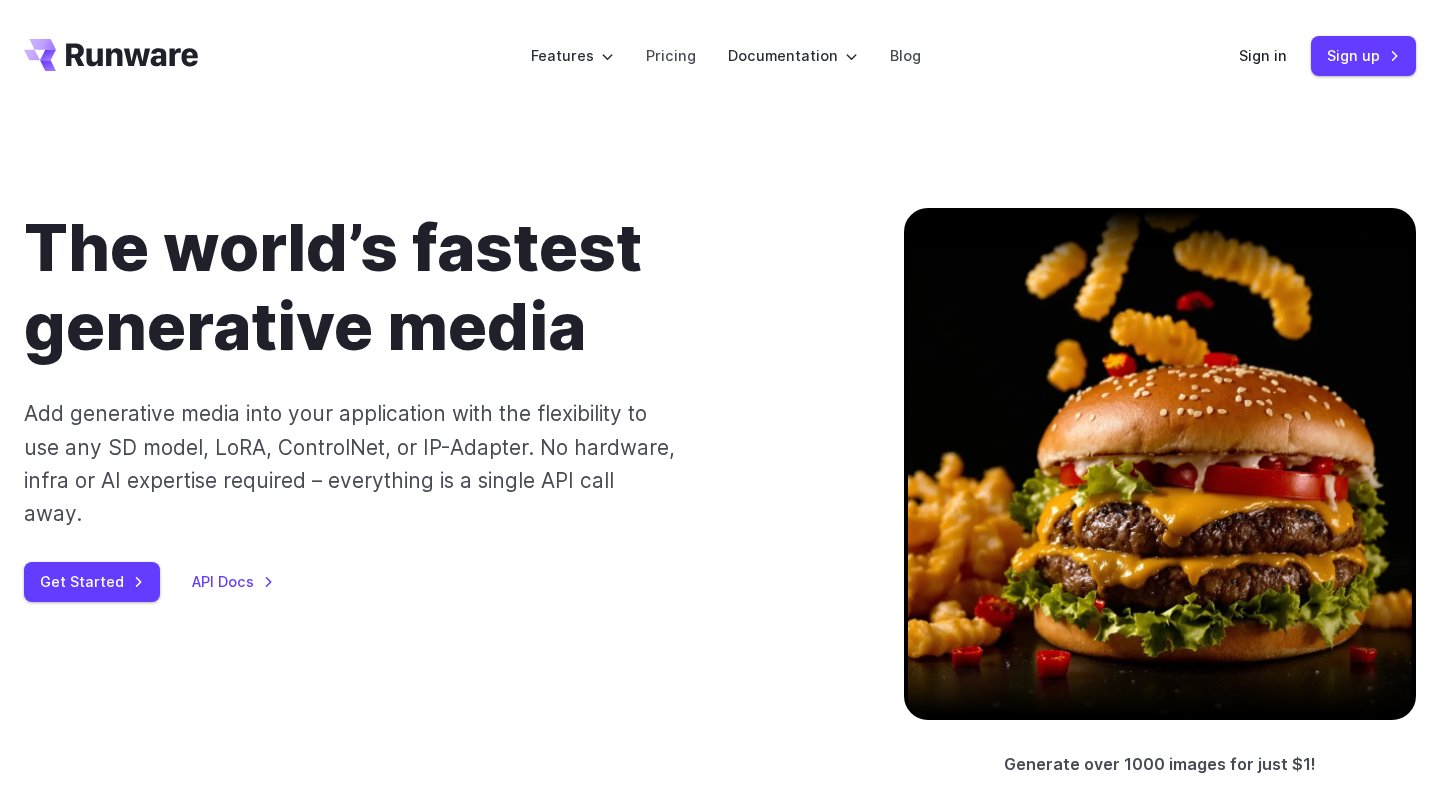 click at bounding box center [1160, 464] 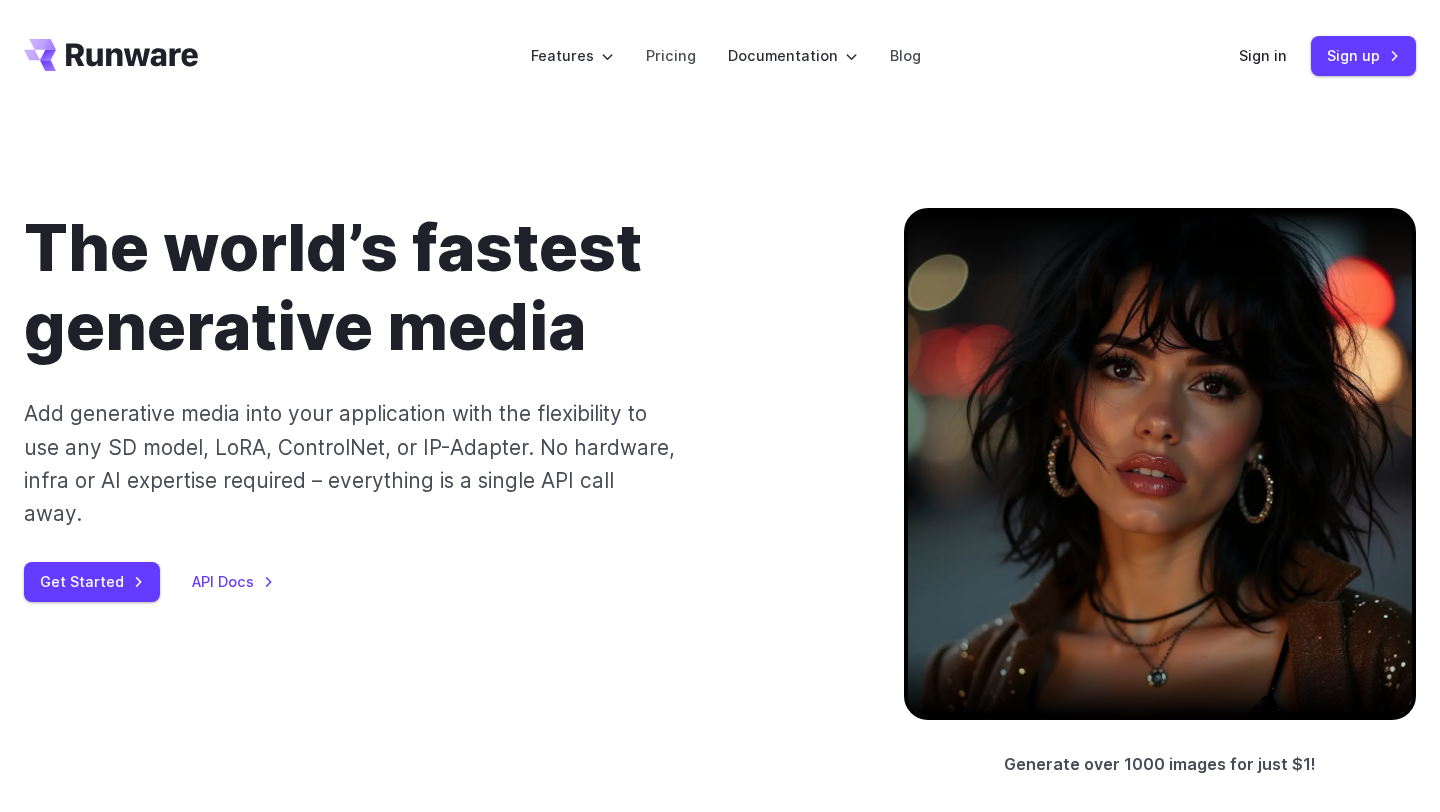 click at bounding box center [1160, 464] 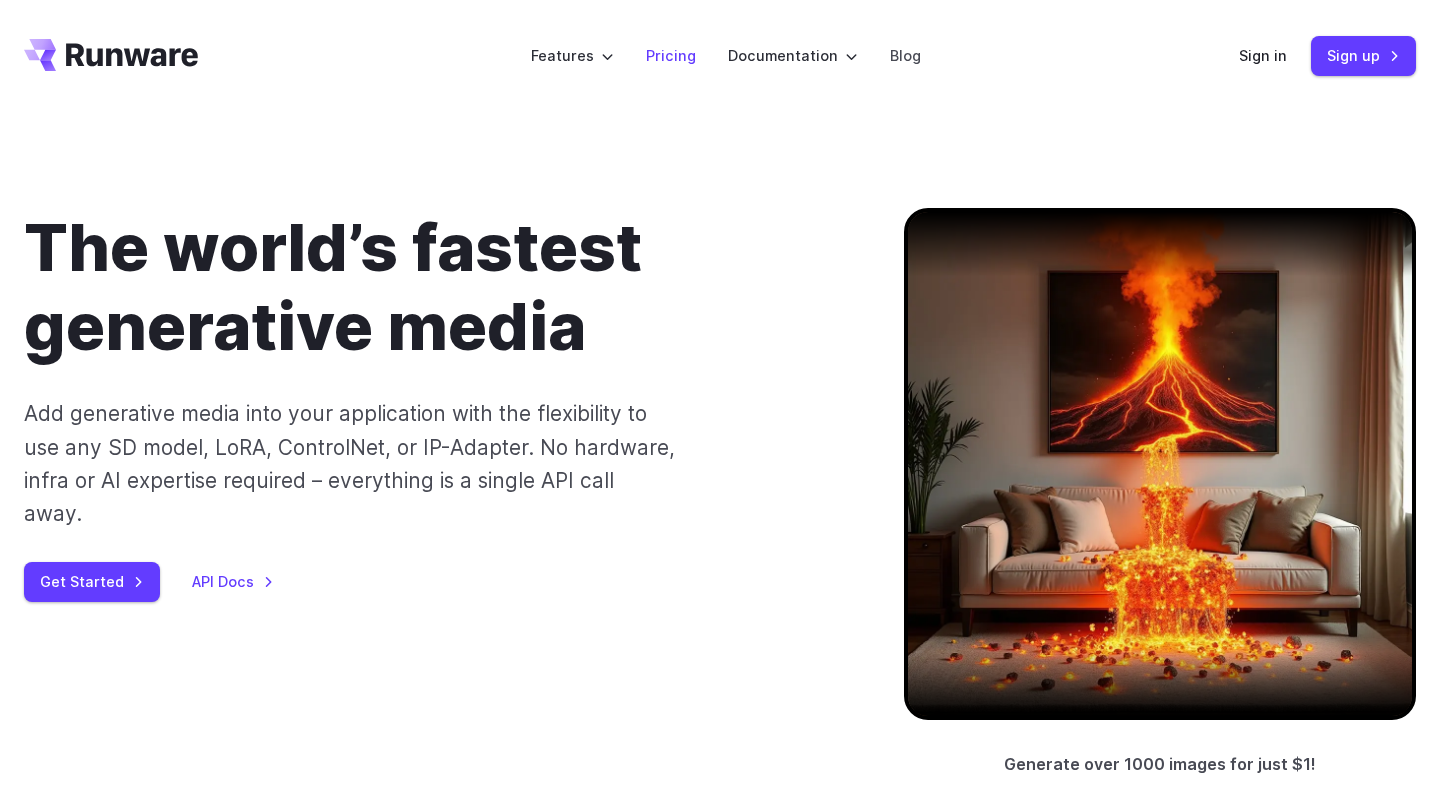 click on "Pricing" at bounding box center (671, 55) 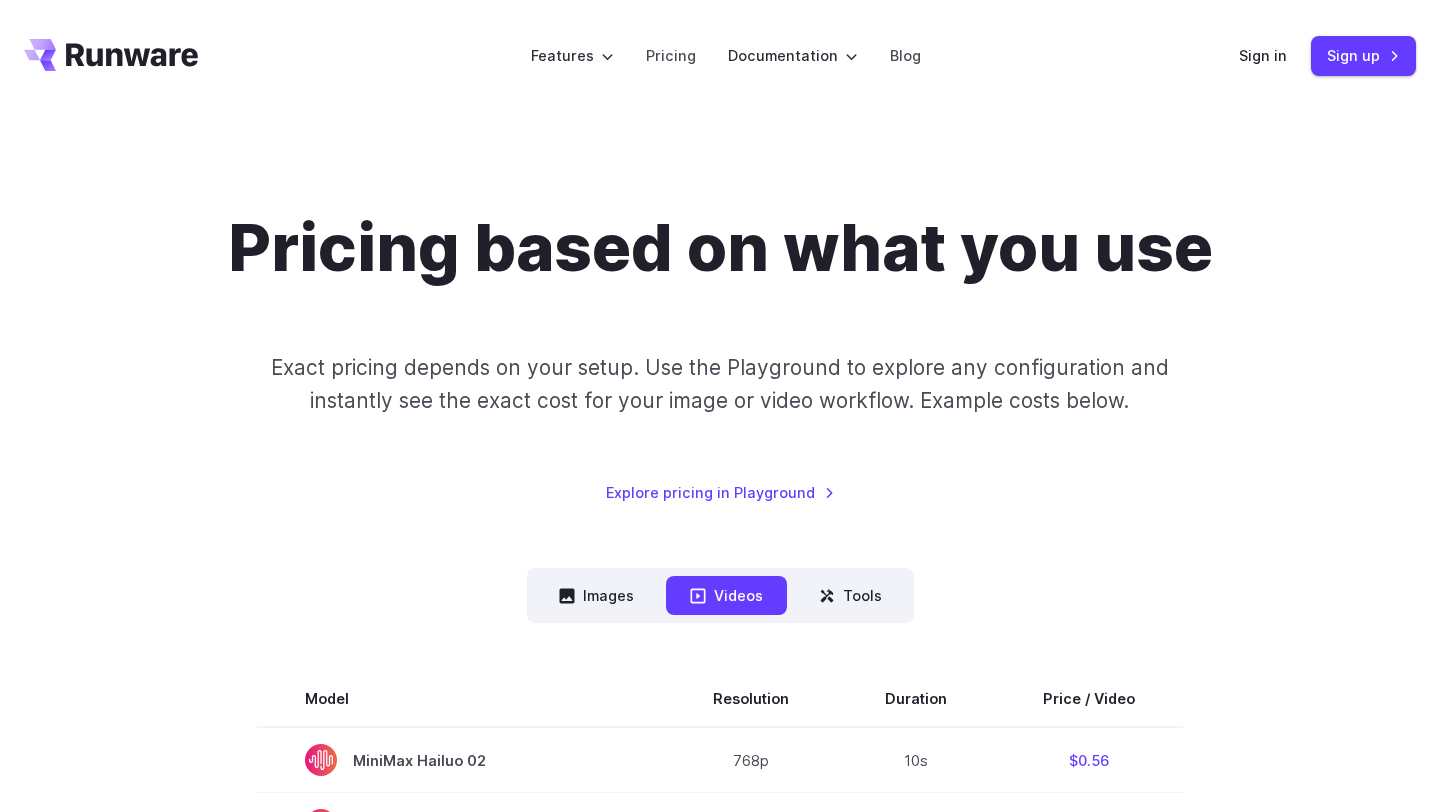 scroll, scrollTop: 0, scrollLeft: 0, axis: both 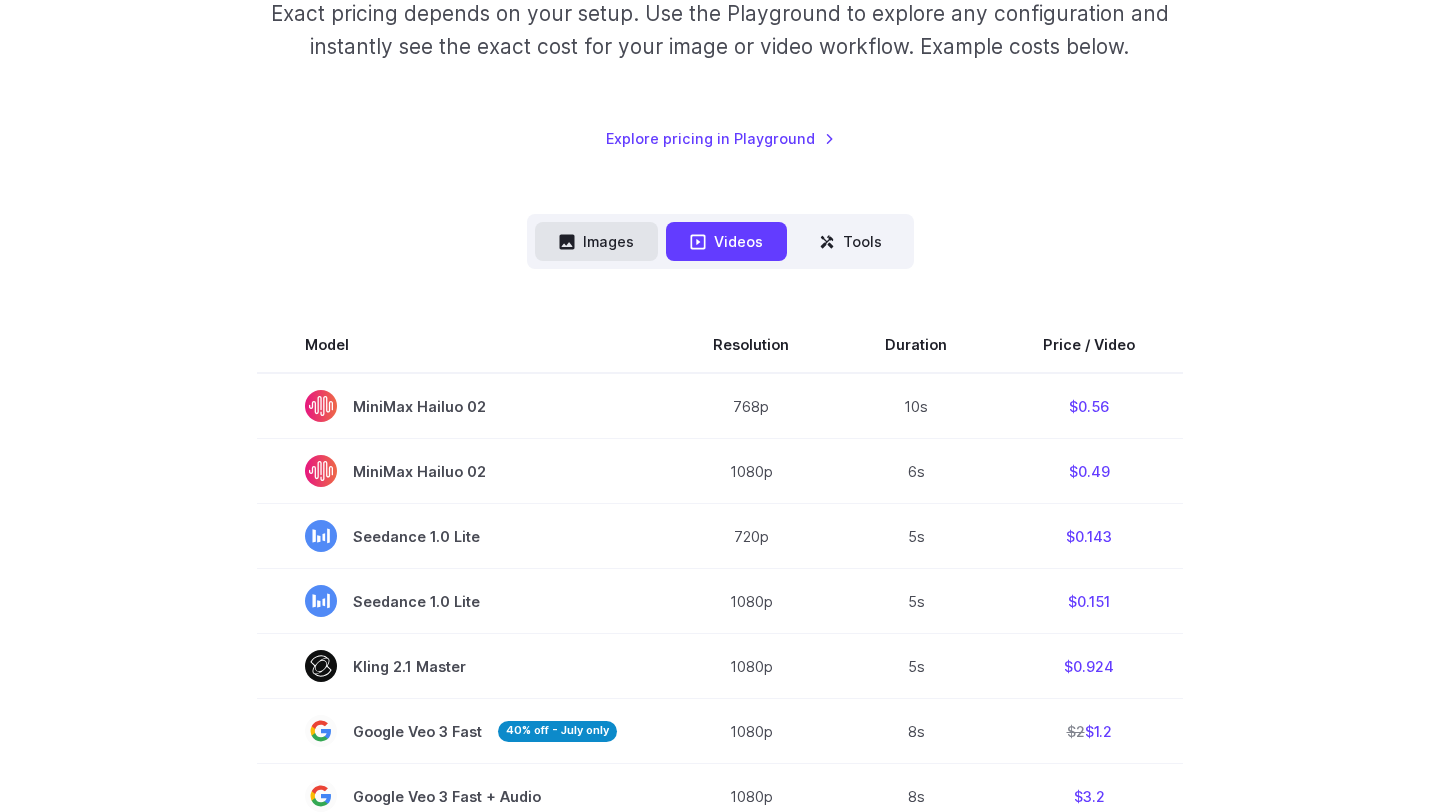 click on "Images" at bounding box center [596, 241] 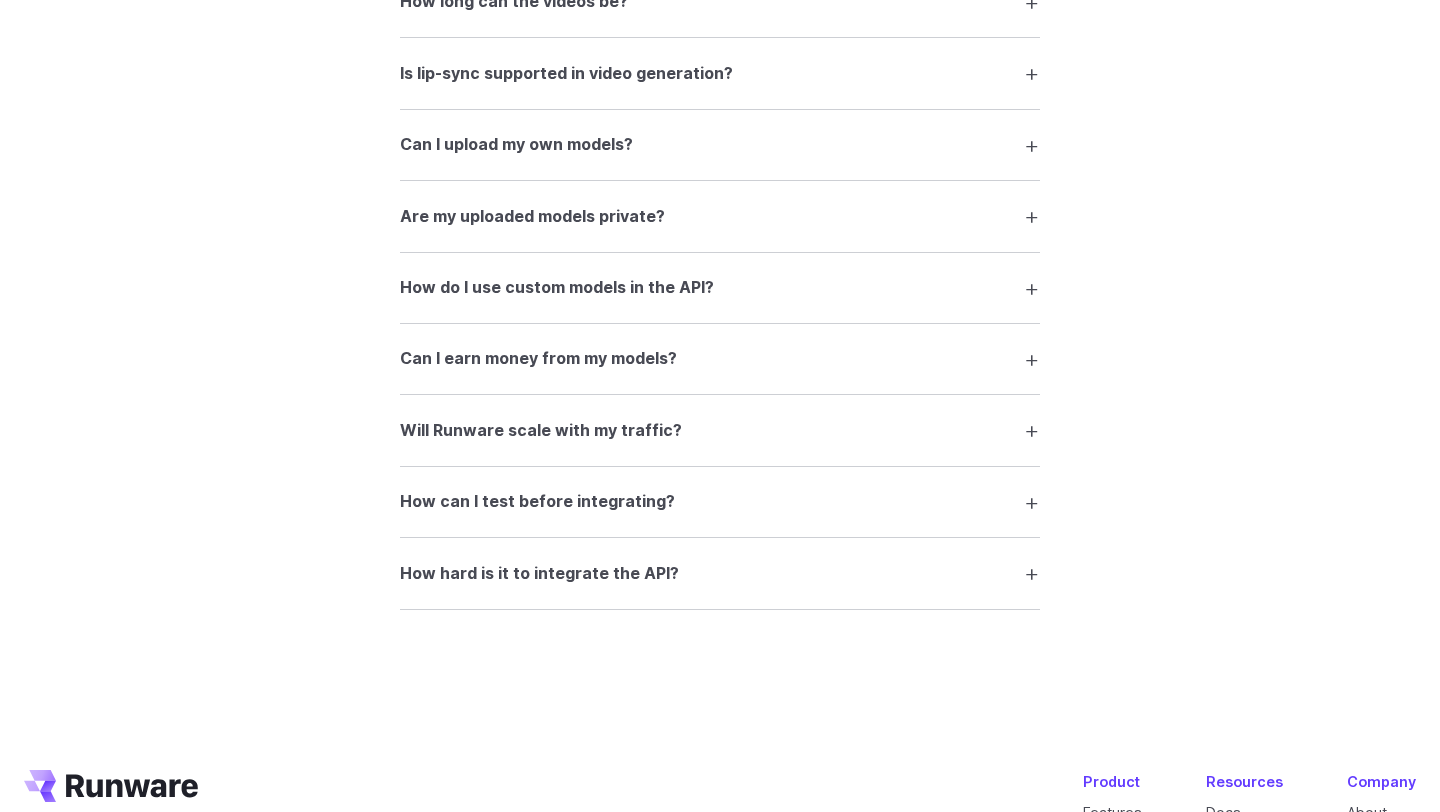 scroll, scrollTop: 3272, scrollLeft: 0, axis: vertical 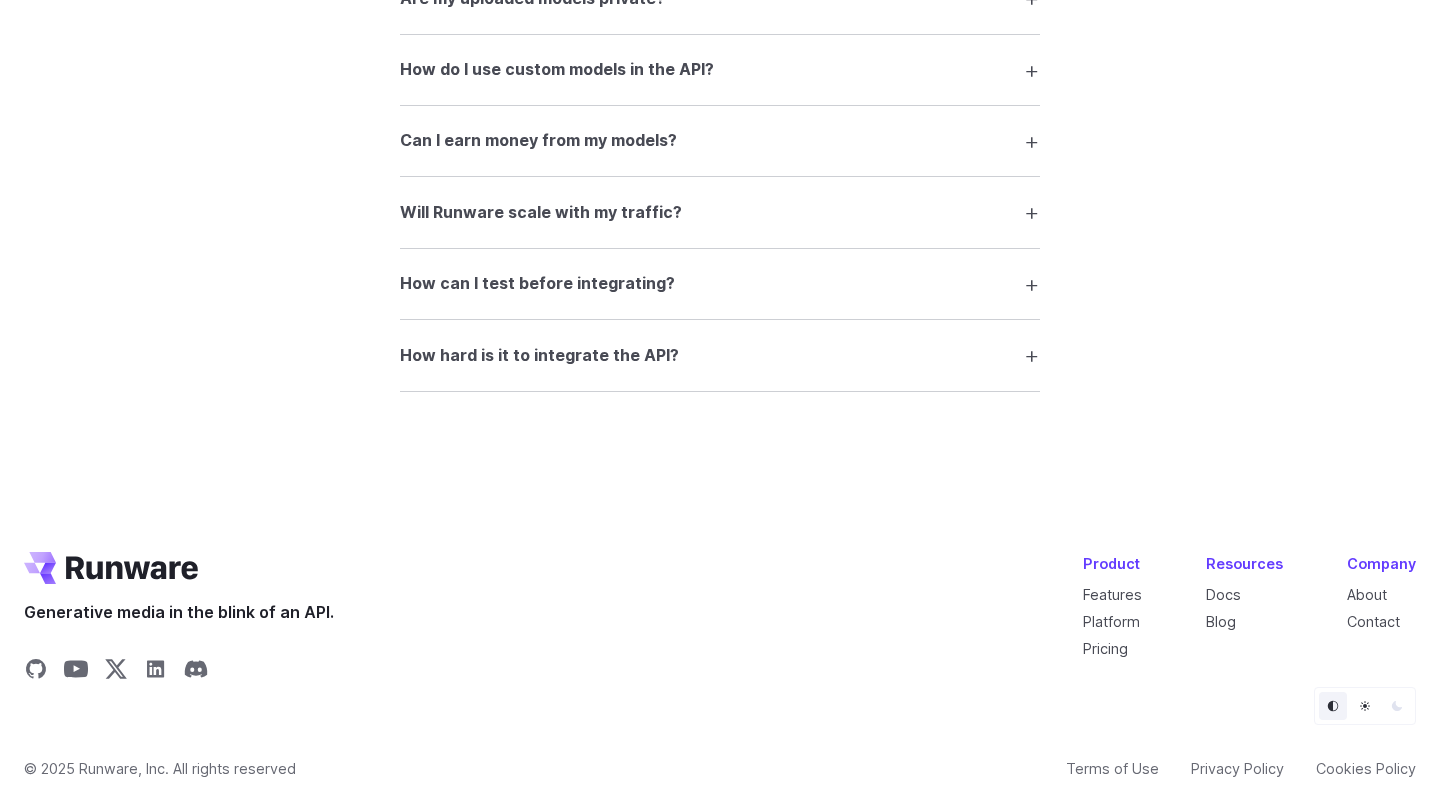 click on "How hard is it to integrate the API?" at bounding box center (720, 355) 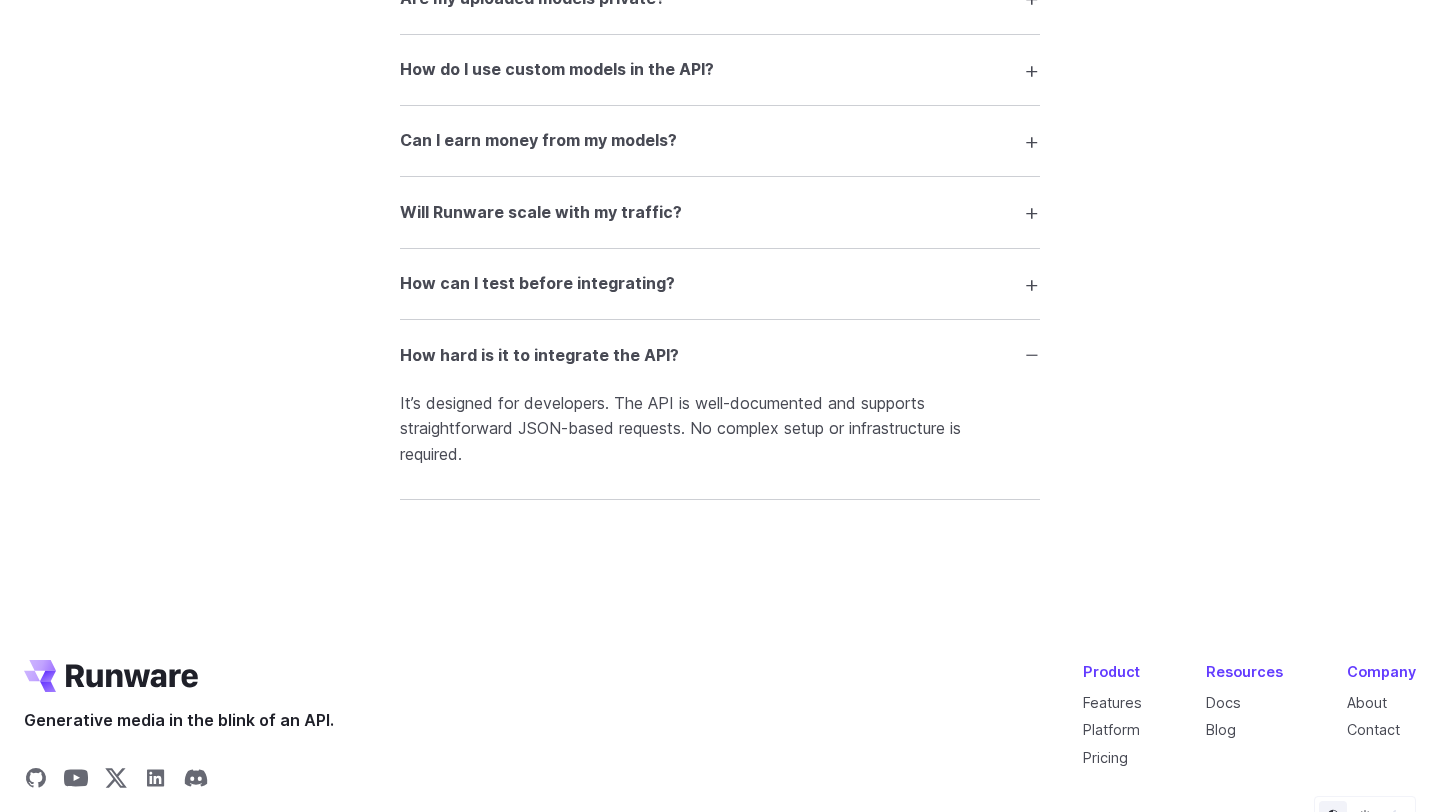 click on "How hard is it to integrate the API?" at bounding box center (720, 355) 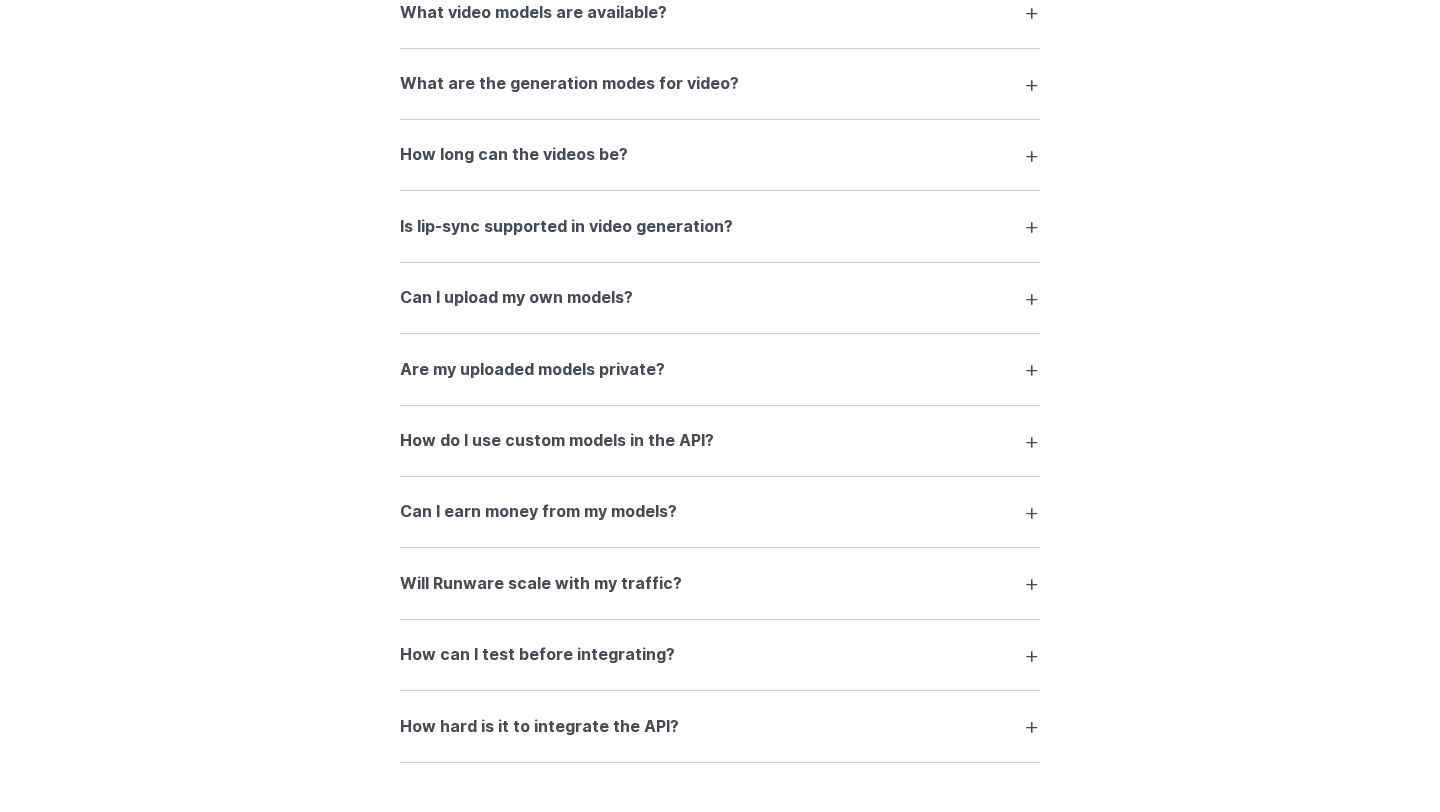 scroll, scrollTop: 2887, scrollLeft: 0, axis: vertical 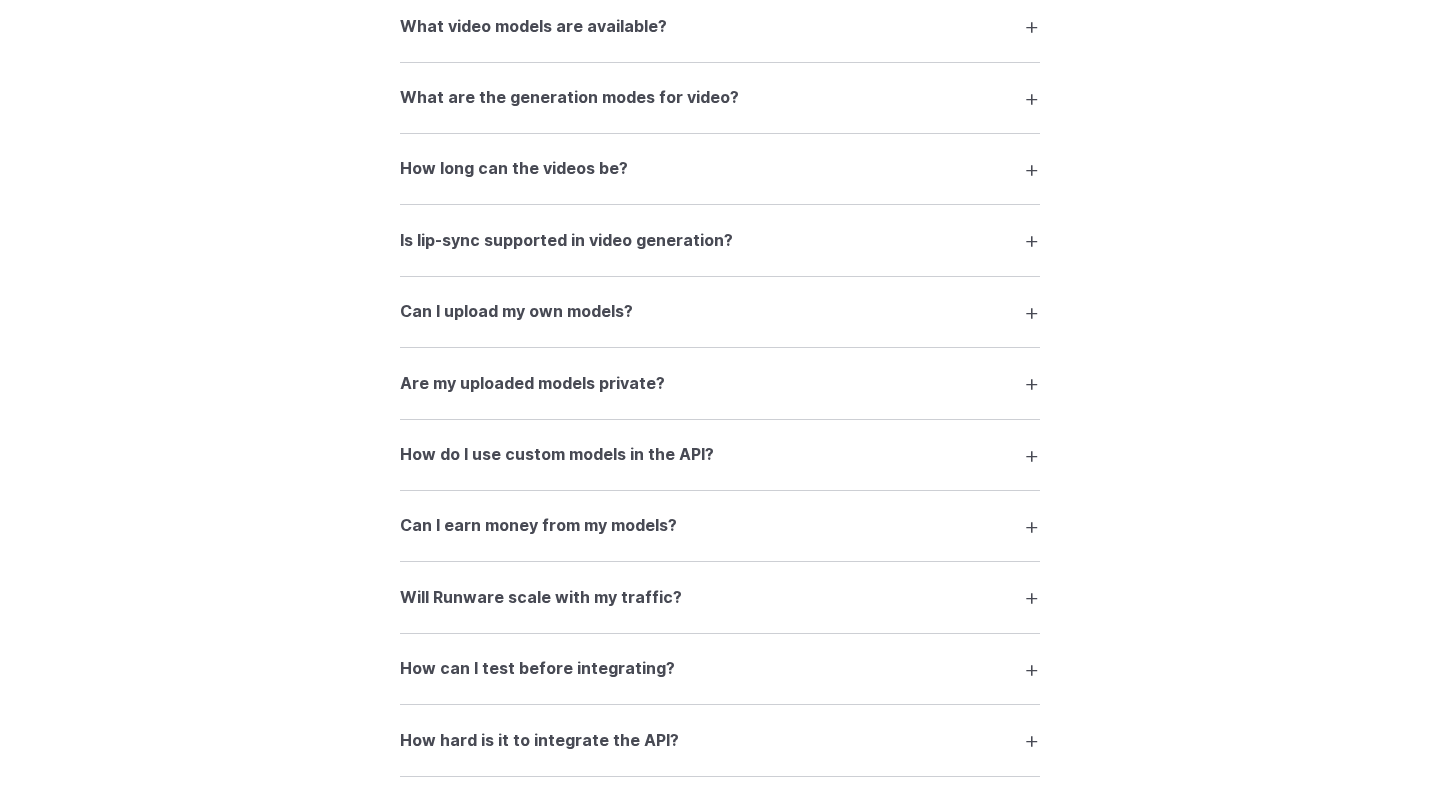 click on "How do I use custom models in the API?" at bounding box center (720, 455) 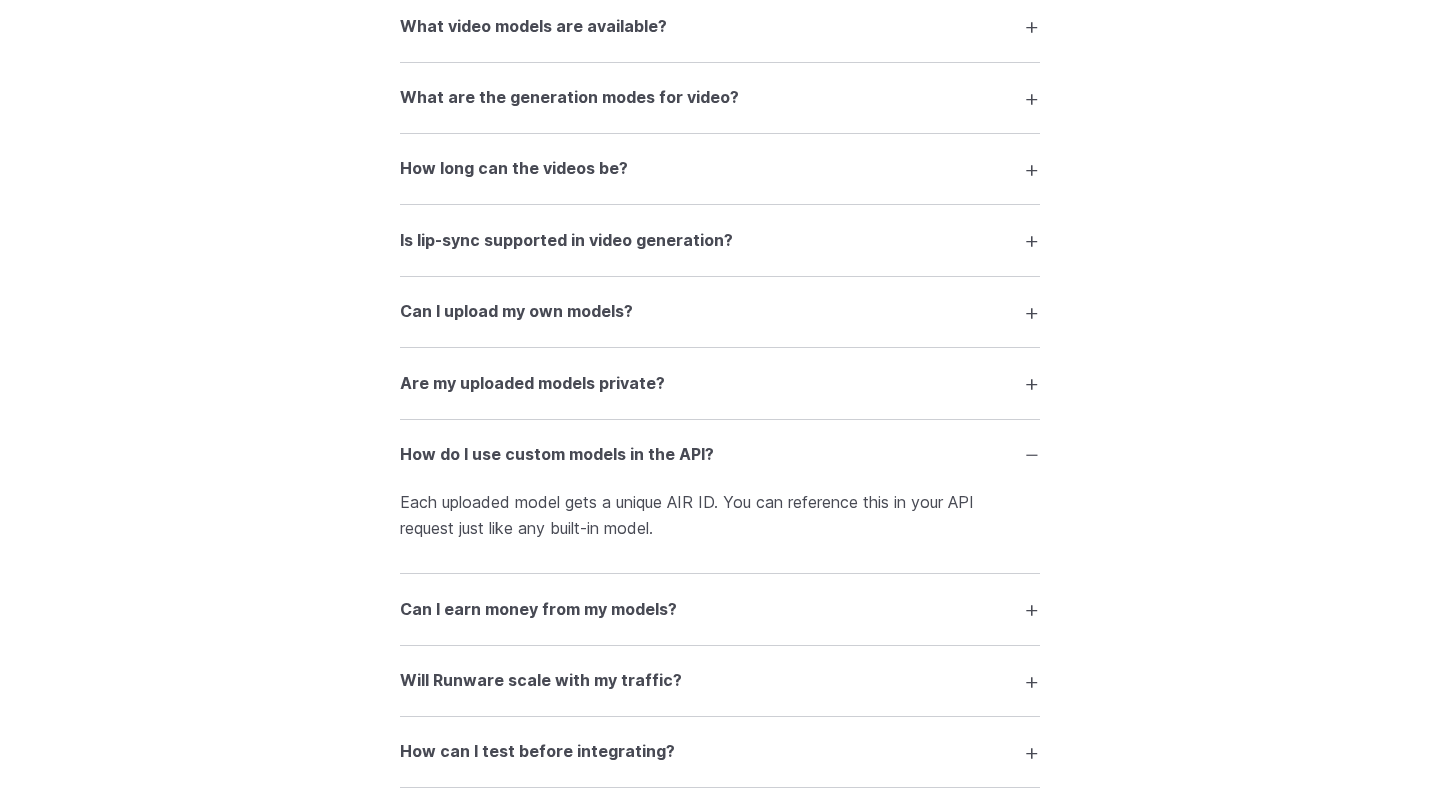 click on "How do I use custom models in the API?" at bounding box center [720, 455] 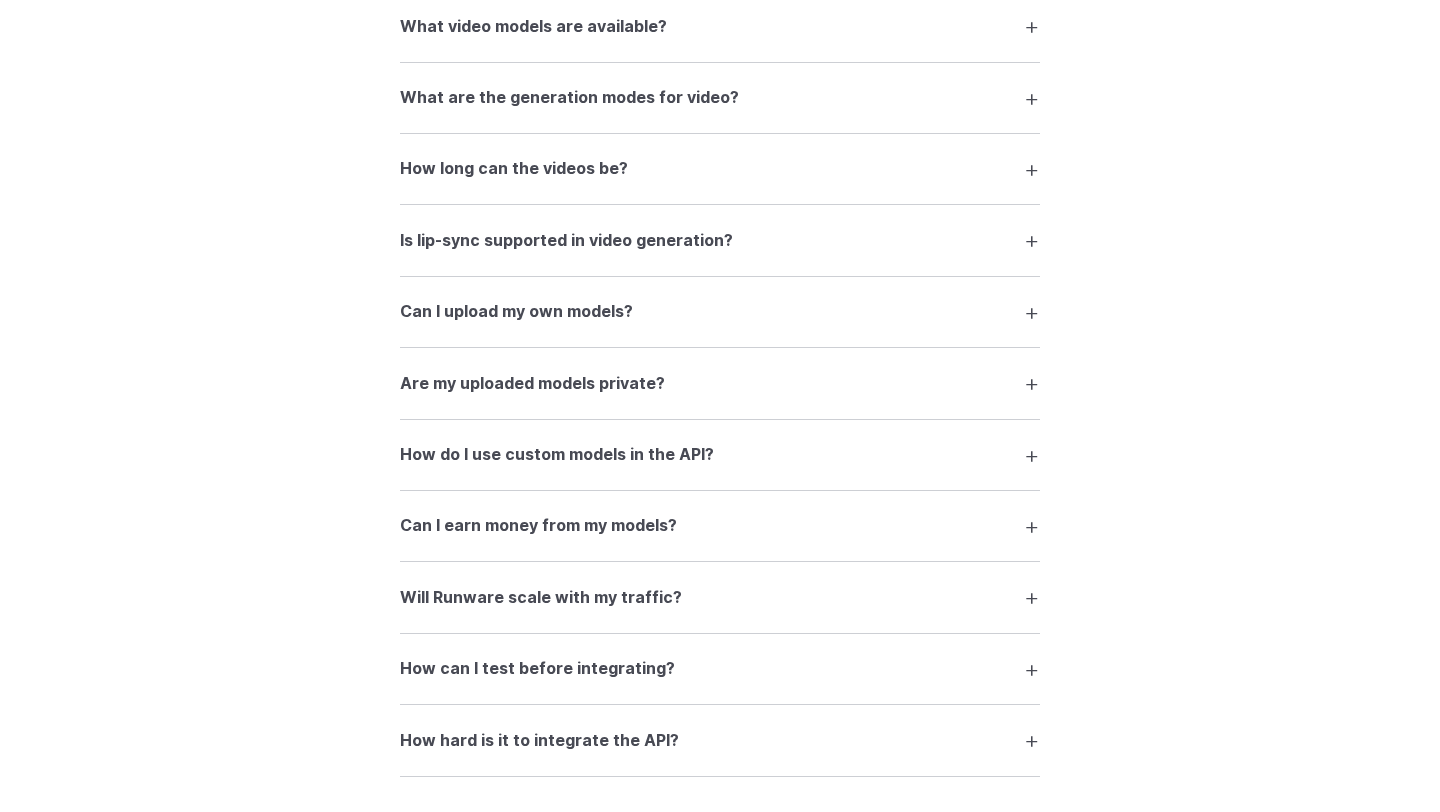click on "How do I use custom models in the API?" at bounding box center [720, 455] 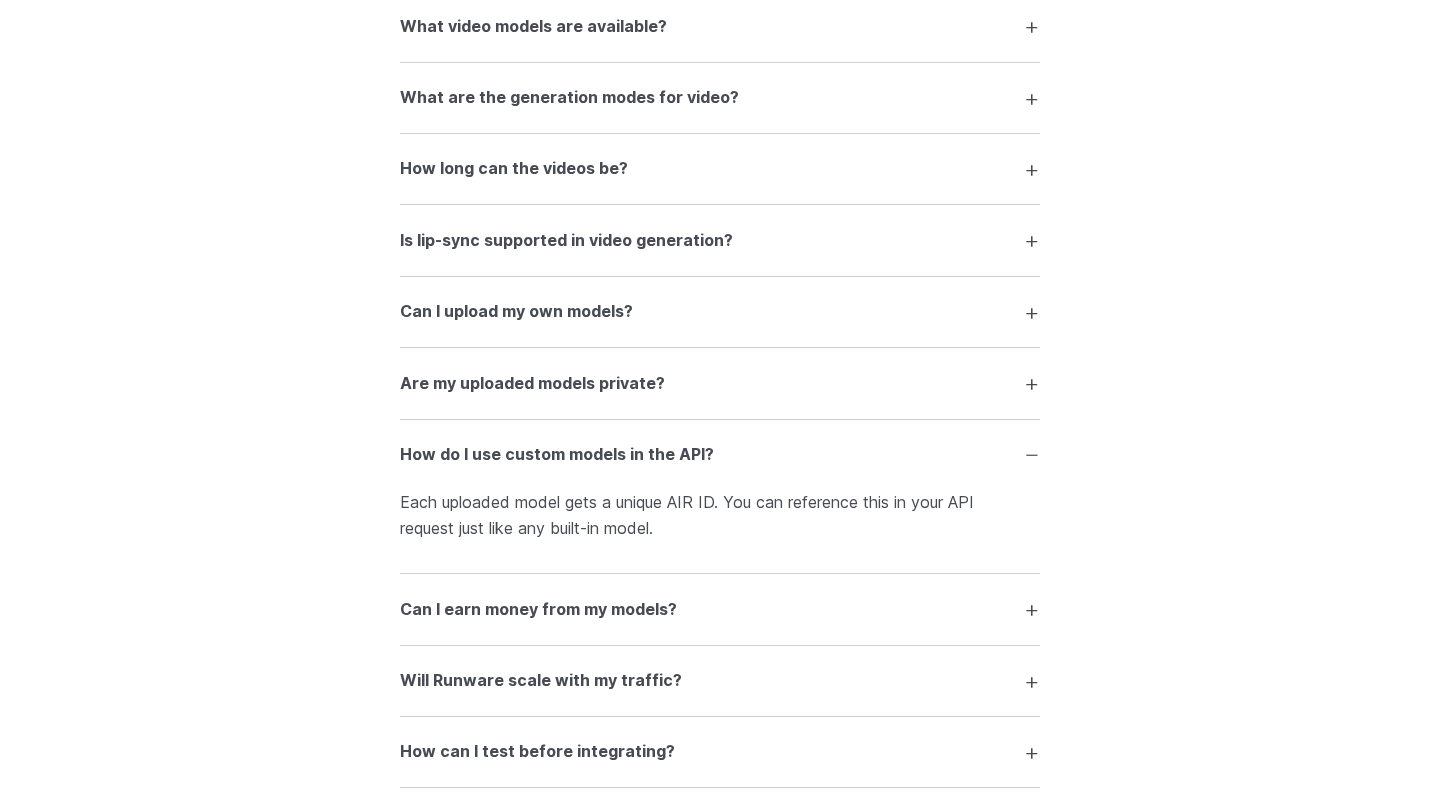 click on "How do I use custom models in the API?" at bounding box center (720, 455) 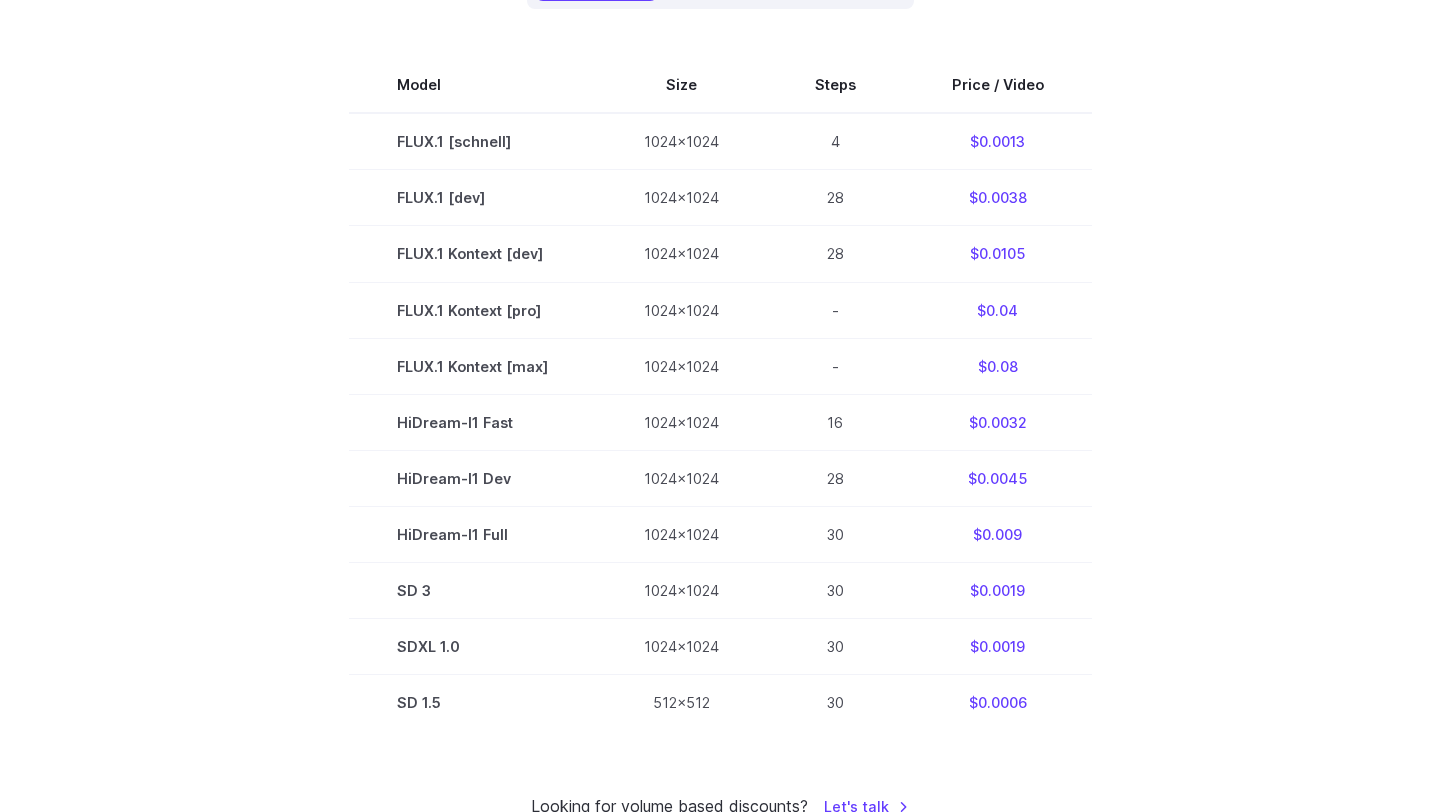 scroll, scrollTop: 0, scrollLeft: 0, axis: both 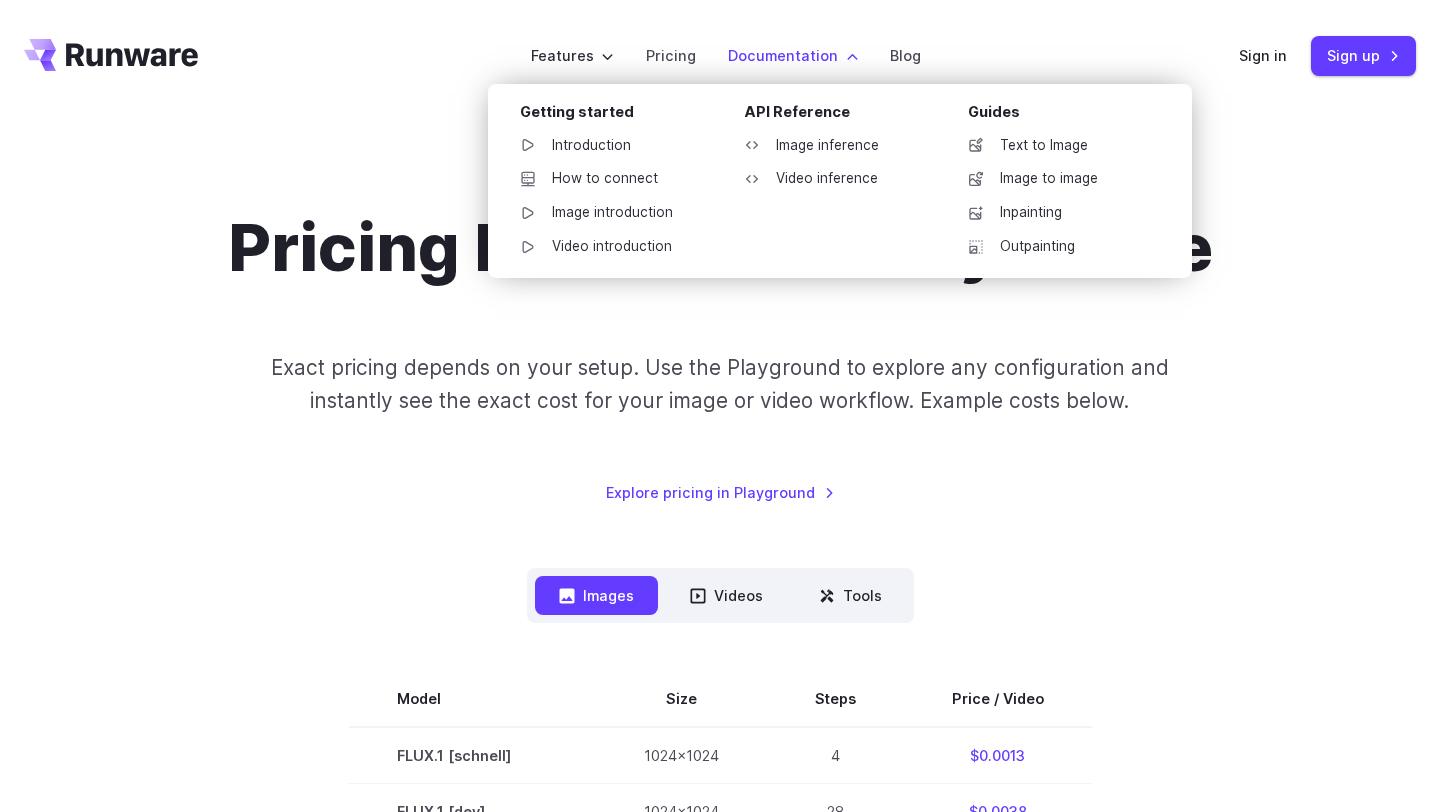 click on "Documentation" at bounding box center [793, 55] 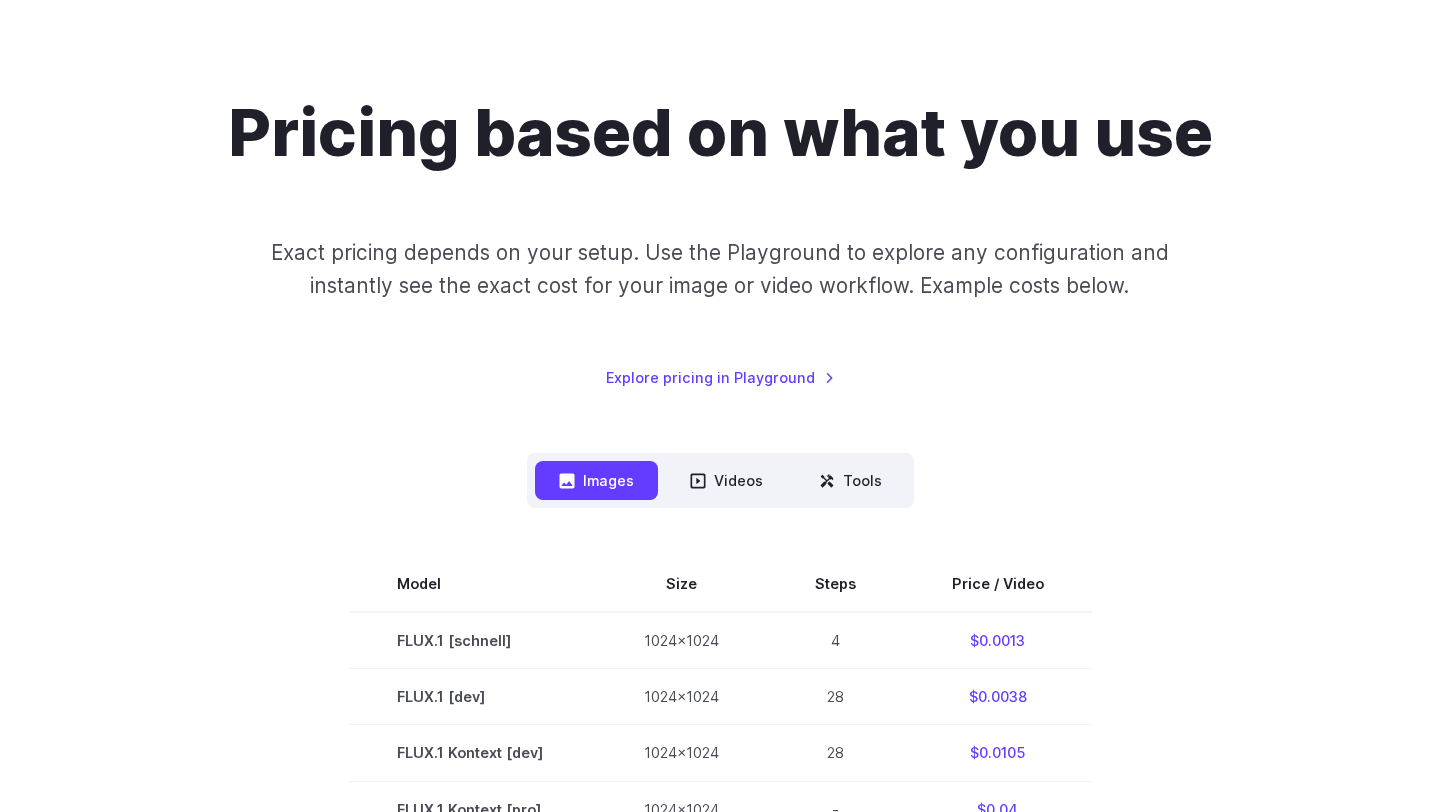 scroll, scrollTop: 123, scrollLeft: 0, axis: vertical 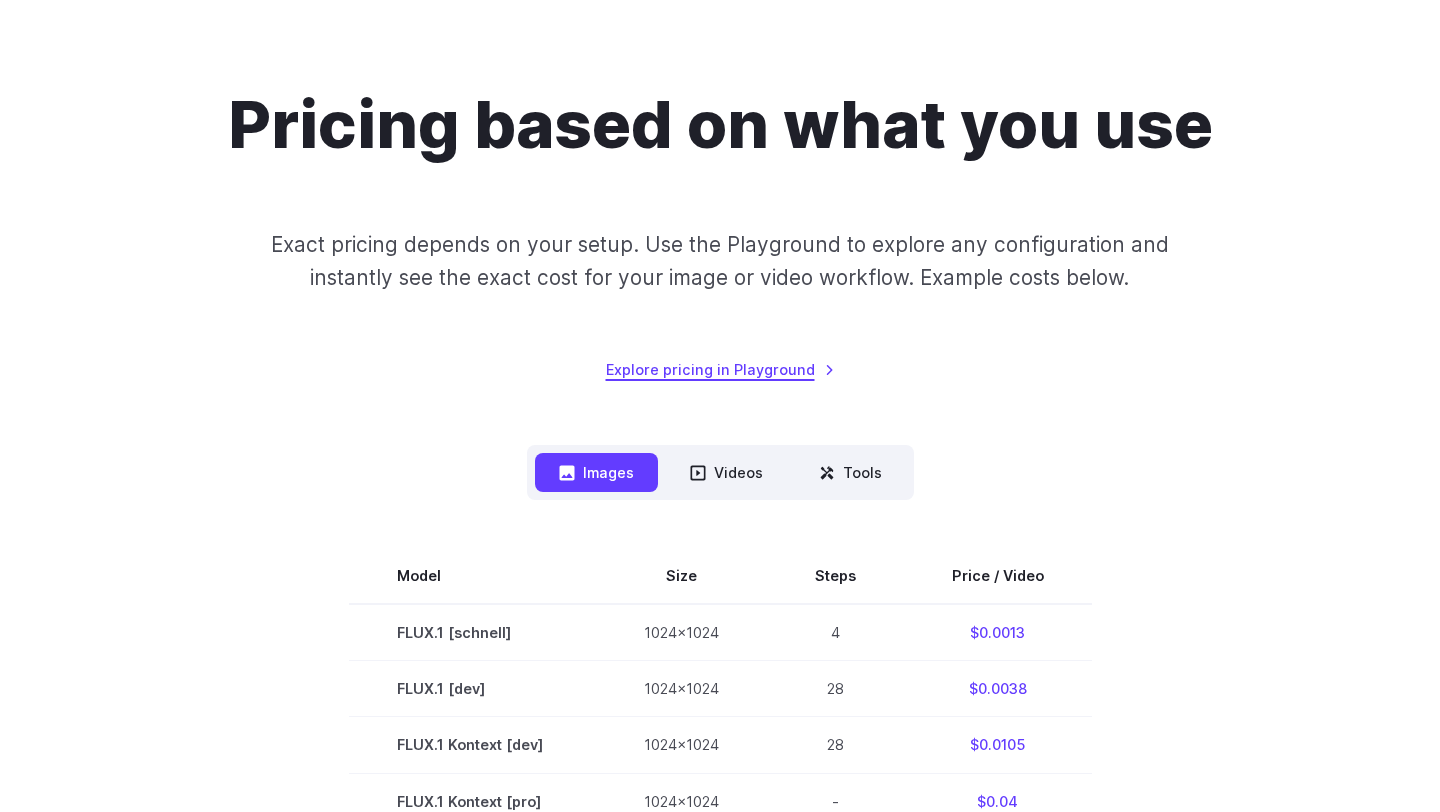 click on "Explore pricing in Playground" at bounding box center (720, 369) 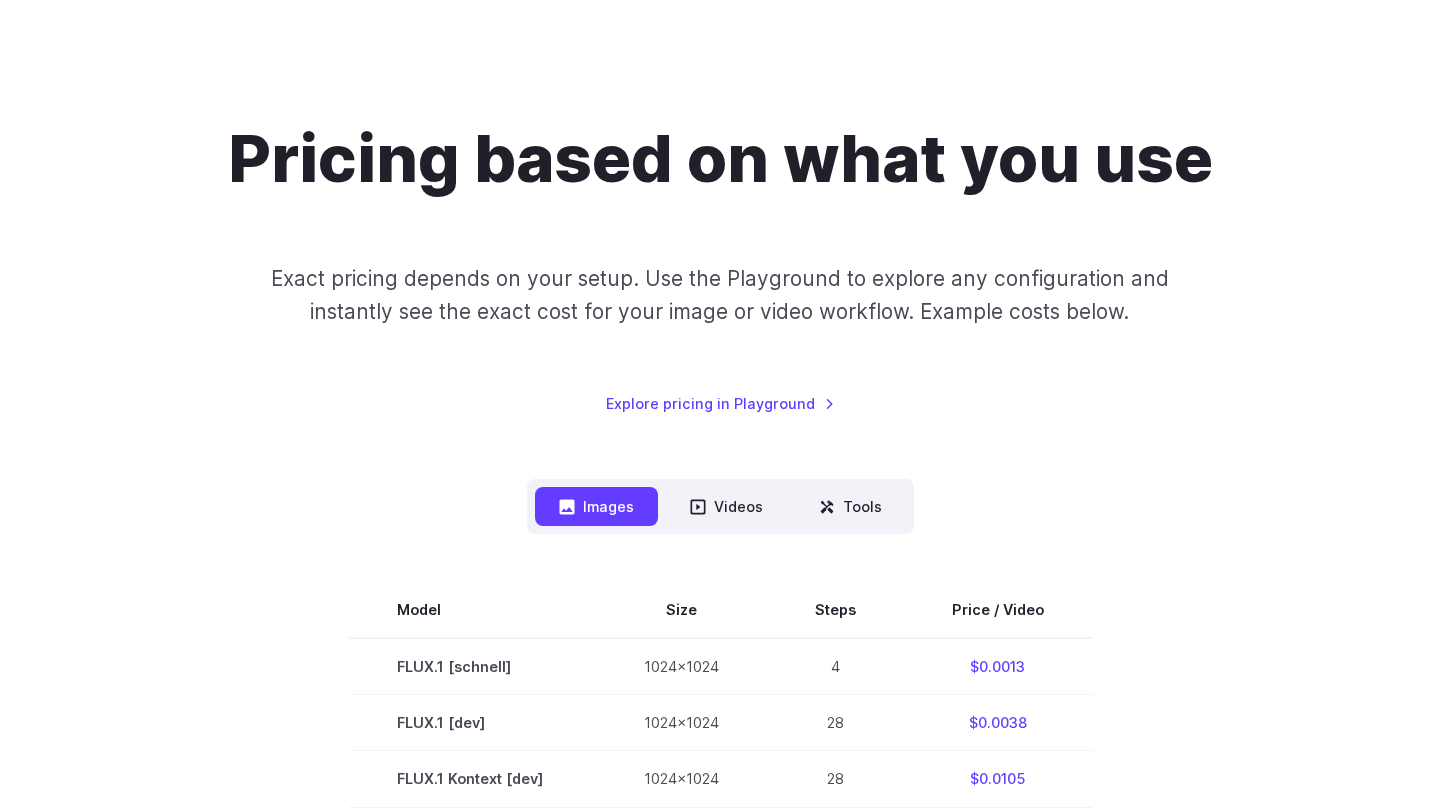 scroll, scrollTop: 0, scrollLeft: 0, axis: both 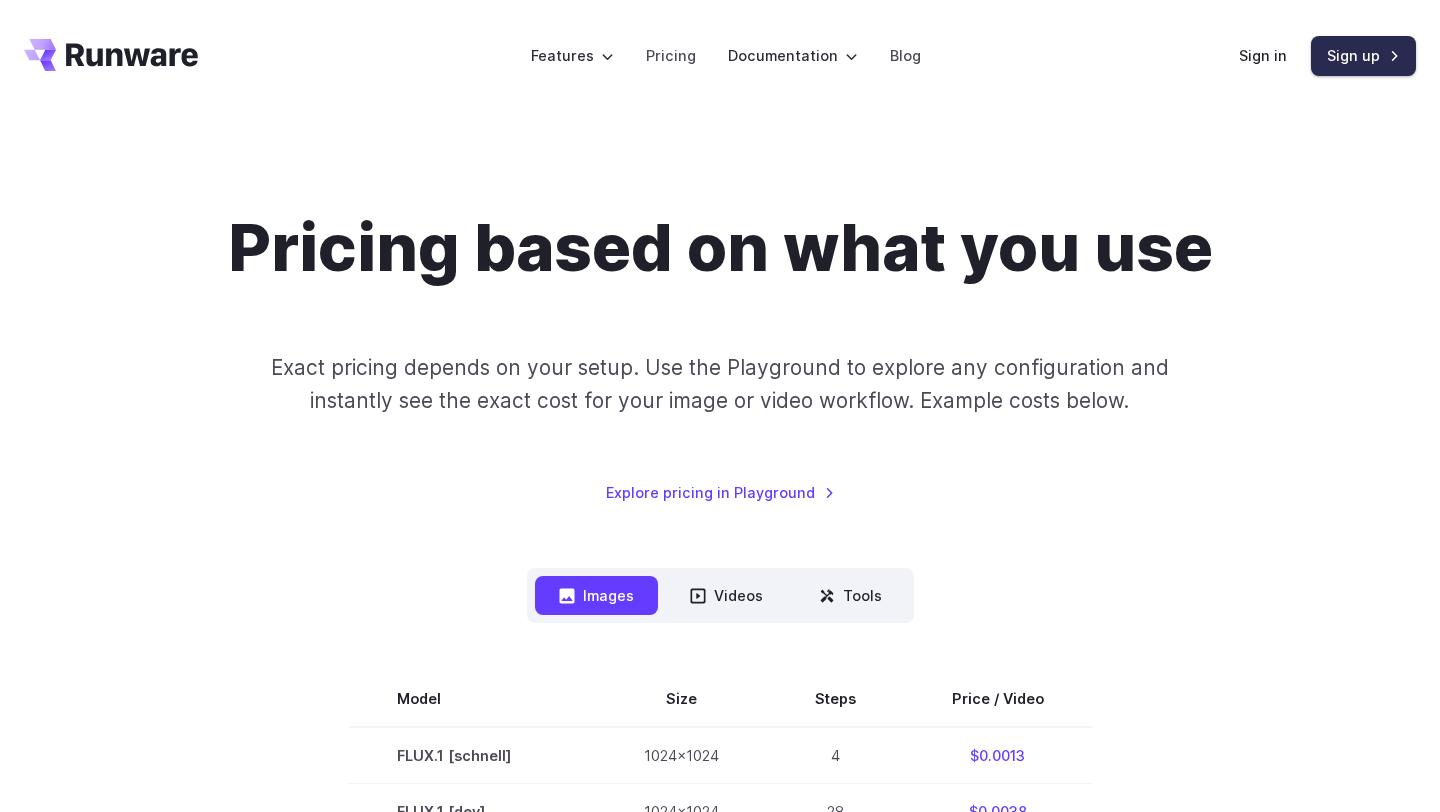 click on "Sign up" at bounding box center [1363, 55] 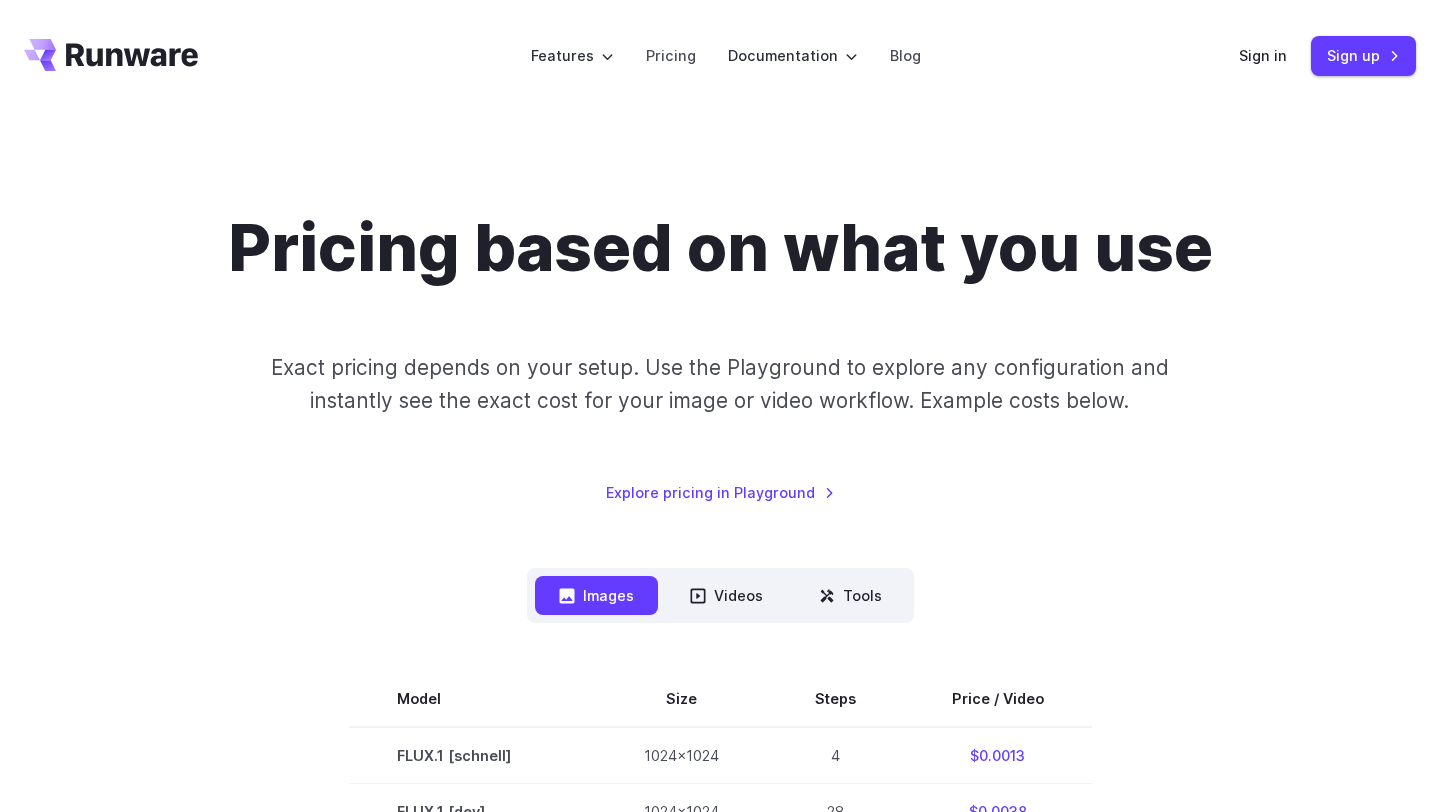 click on "Pricing based on what you use    Exact pricing depends on your setup. Use the Playground to explore any configuration and instantly see the exact cost for your image or video workflow. Example costs below.     Explore pricing in Playground" at bounding box center (720, 356) 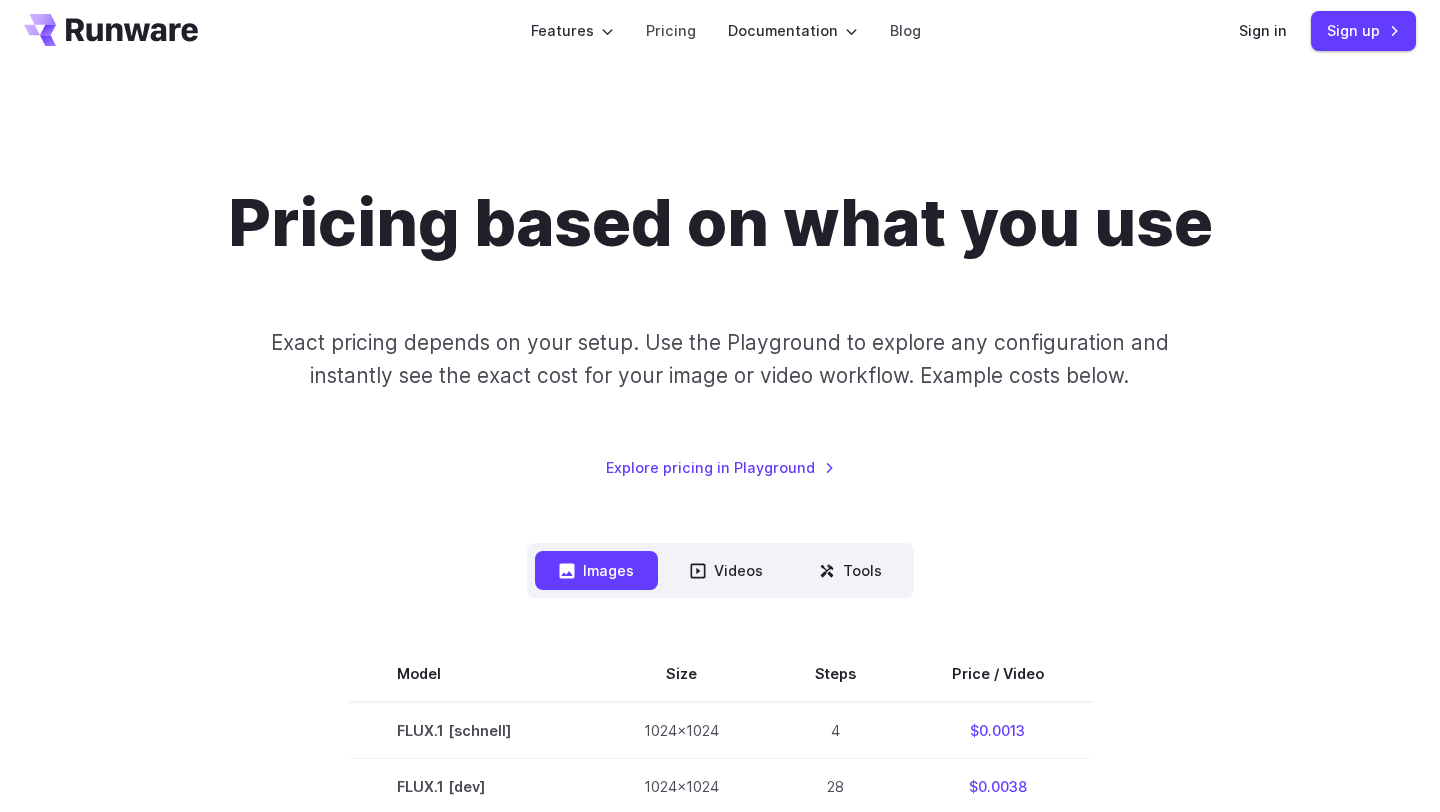 scroll, scrollTop: 0, scrollLeft: 0, axis: both 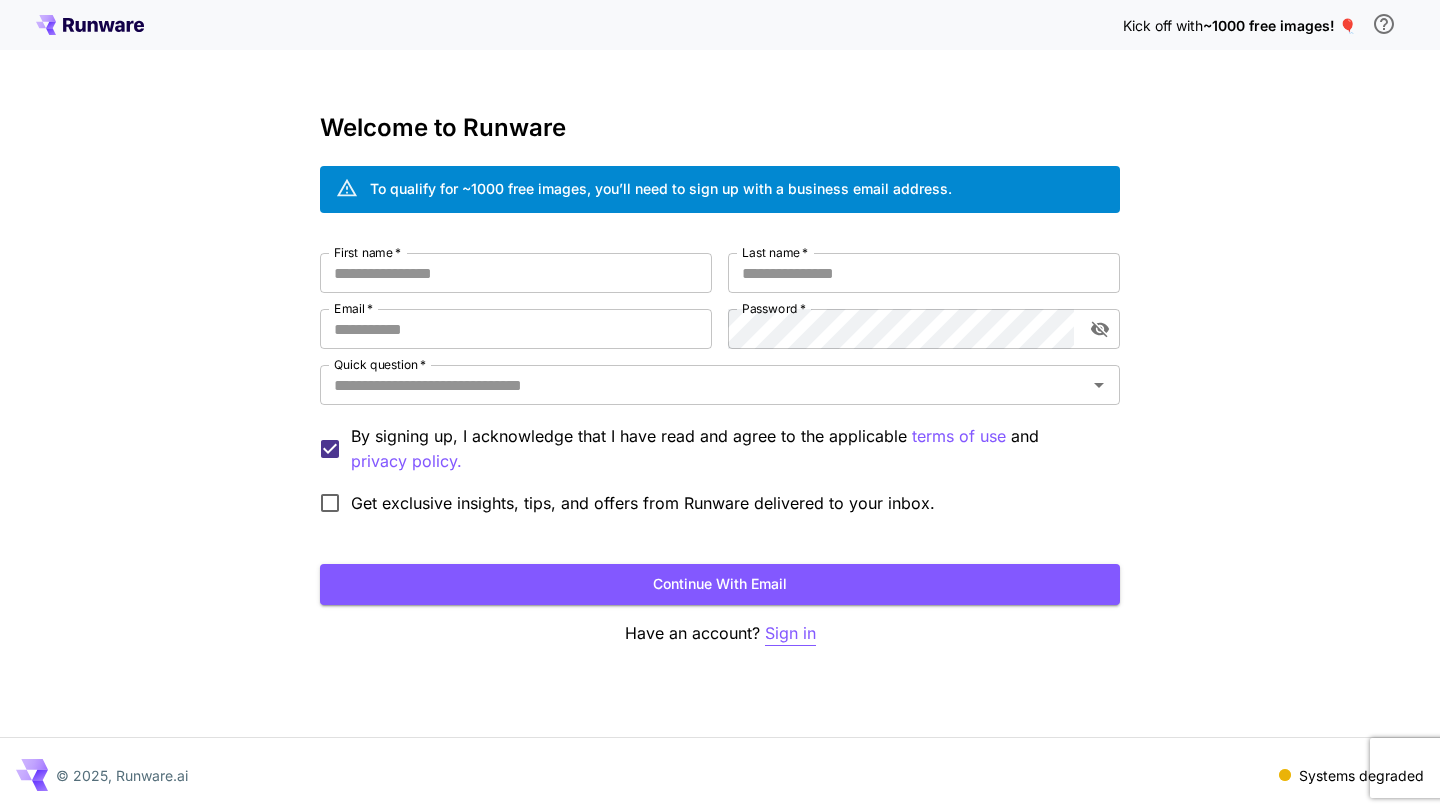 click on "Sign in" at bounding box center (790, 633) 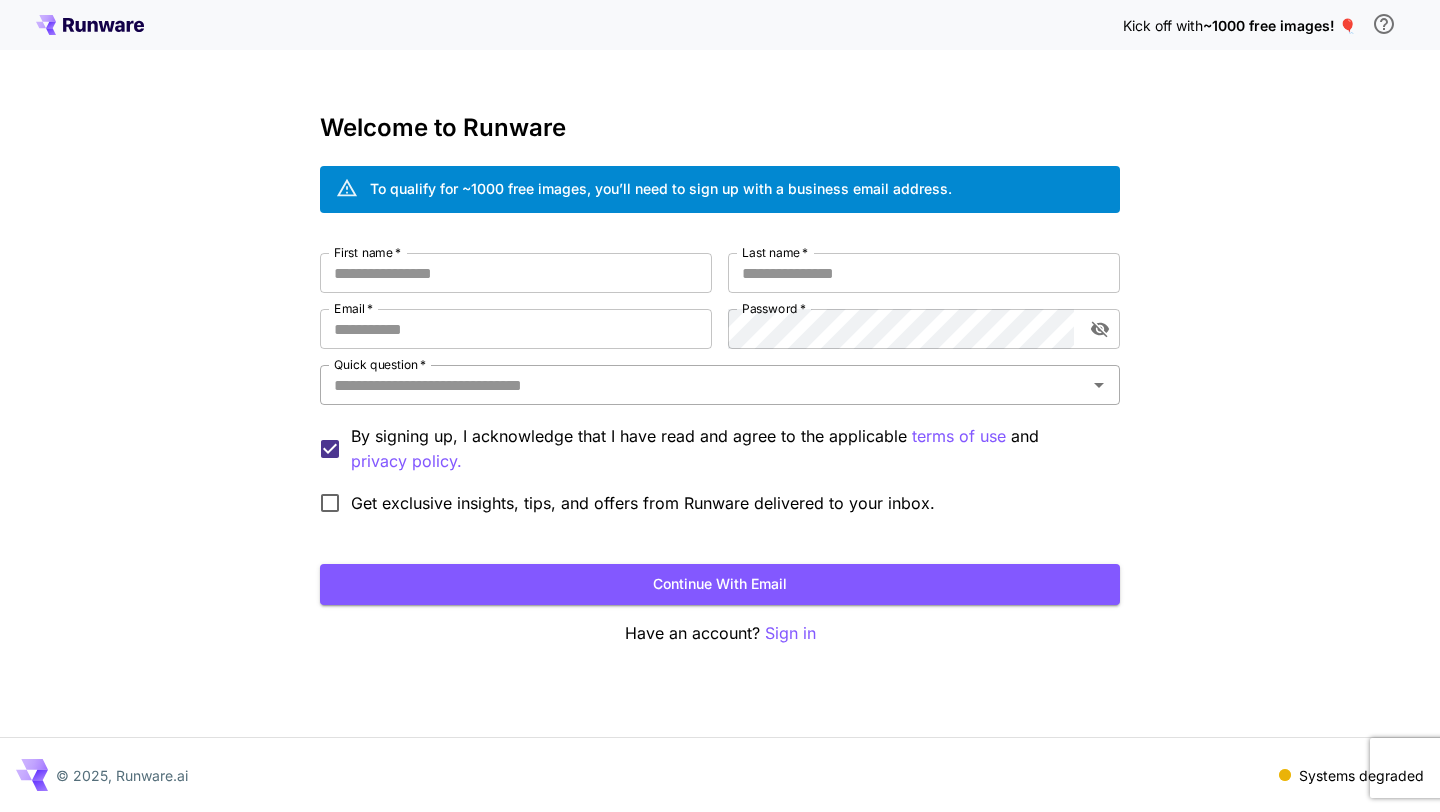 click 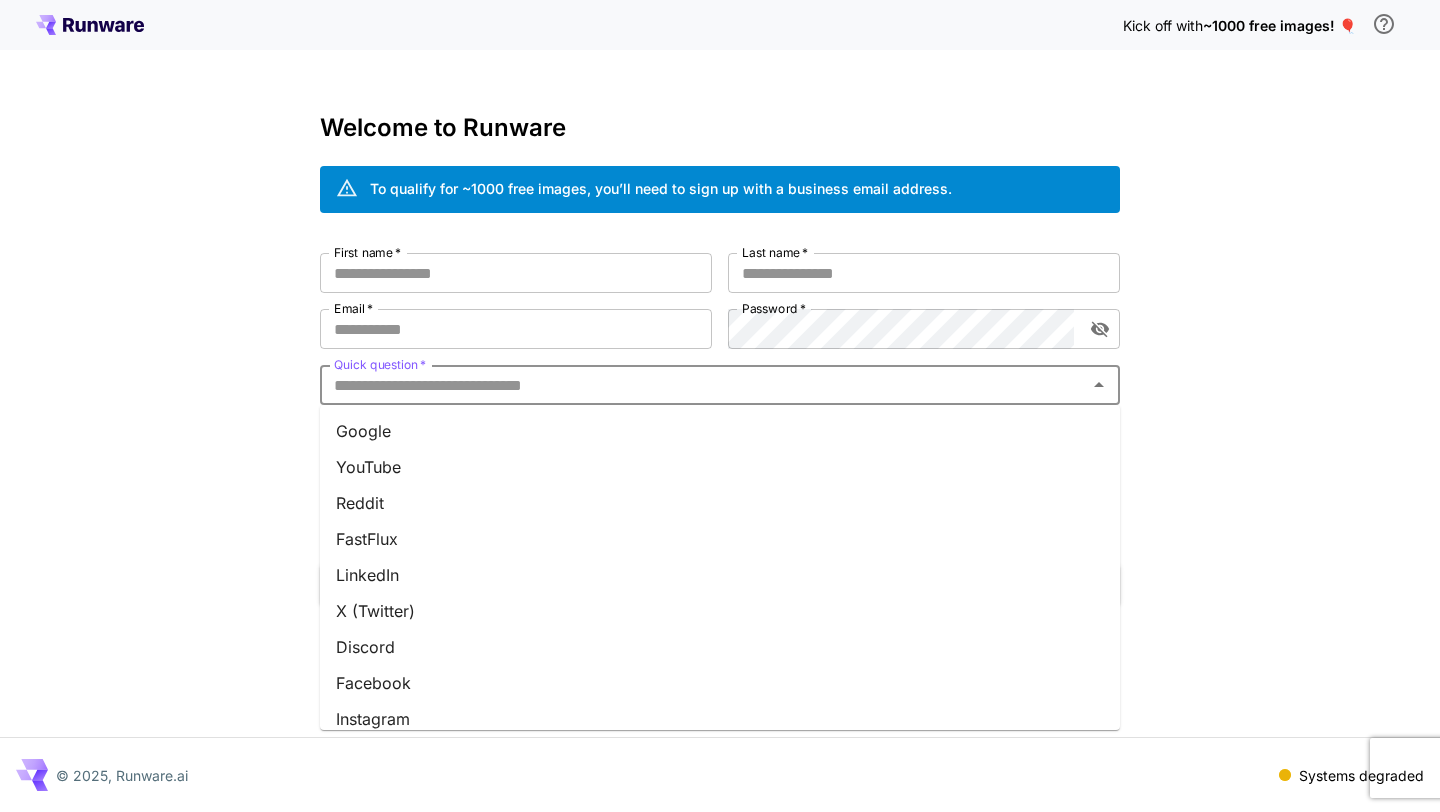 scroll, scrollTop: 231, scrollLeft: 0, axis: vertical 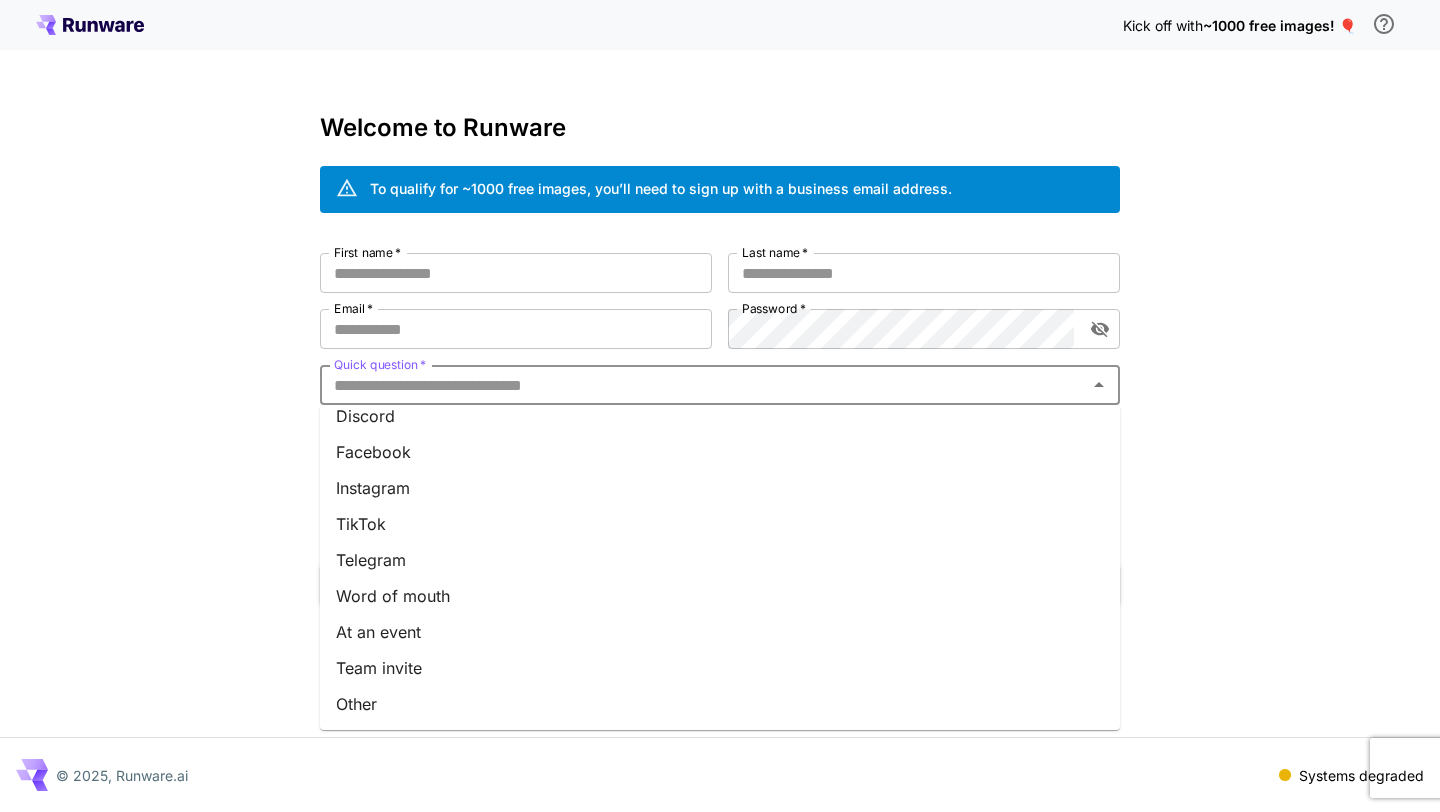 click on "Kick off with  ~1000 free images! 🎈 Welcome to Runware To qualify for ~1000 free images, you’ll need to sign up with a business email address. First name   * First name   * Last name   * Last name   * Email   * Email   * Password   * Password   * Quick question   * Quick question   * By signing up, I acknowledge that I have read and agree to the applicable   terms of use     and   privacy policy.   Get exclusive insights, tips, and offers from Runware delivered to your inbox. Continue with email Have an account?   Sign in © 2025, Runware.ai Systems degraded" at bounding box center (720, 406) 